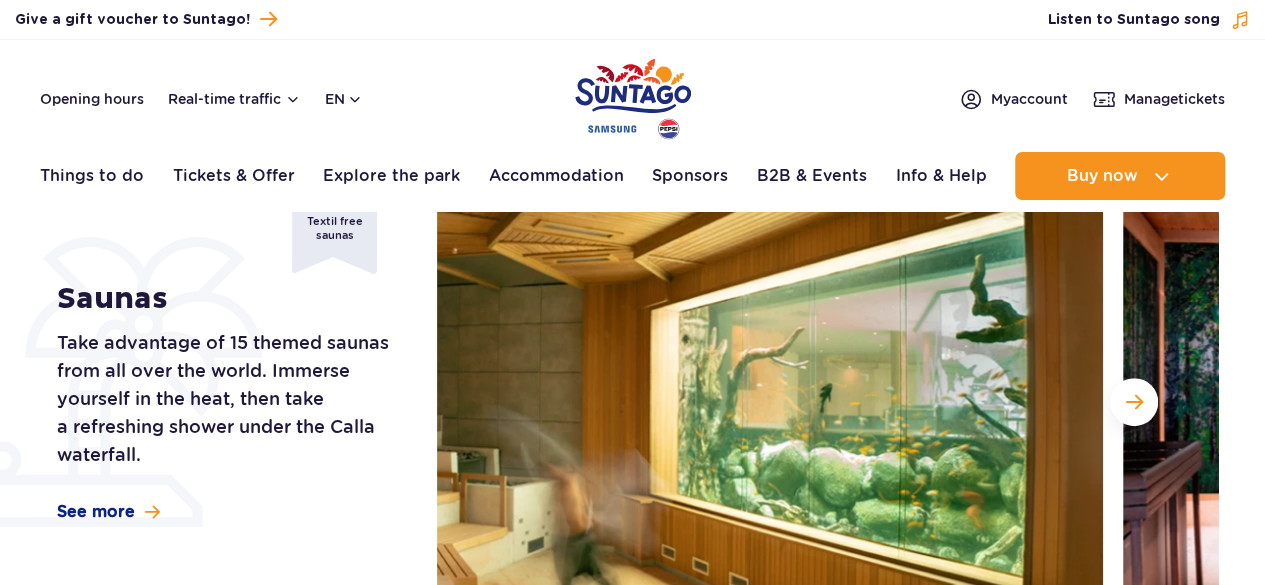scroll, scrollTop: 300, scrollLeft: 0, axis: vertical 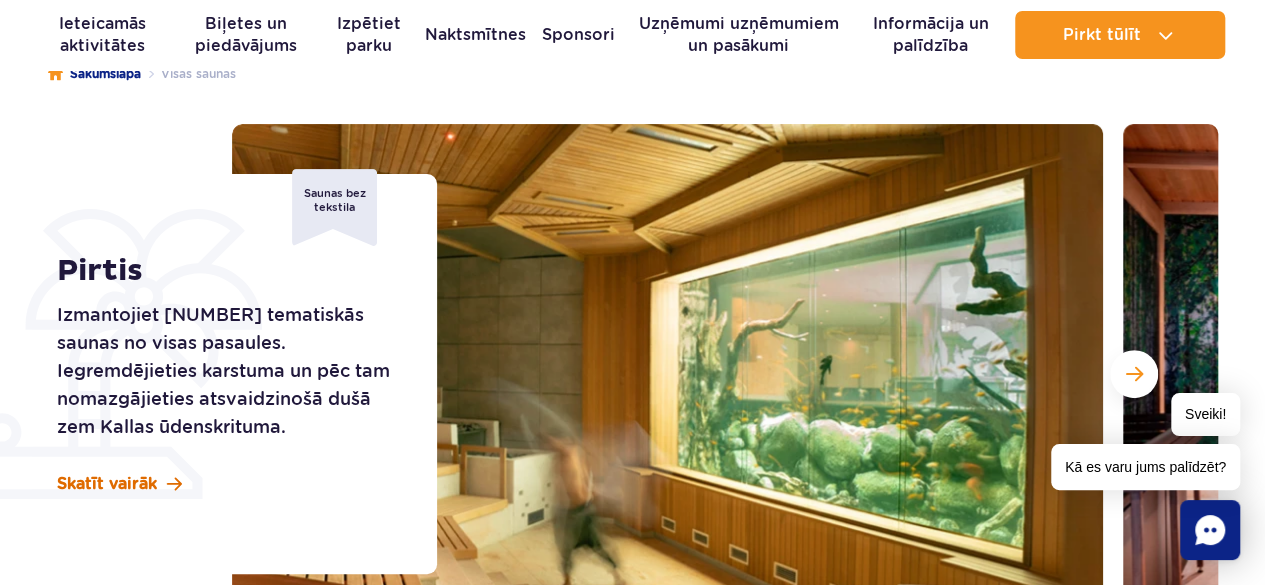 click on "Skatīt vairāk" at bounding box center [107, 484] 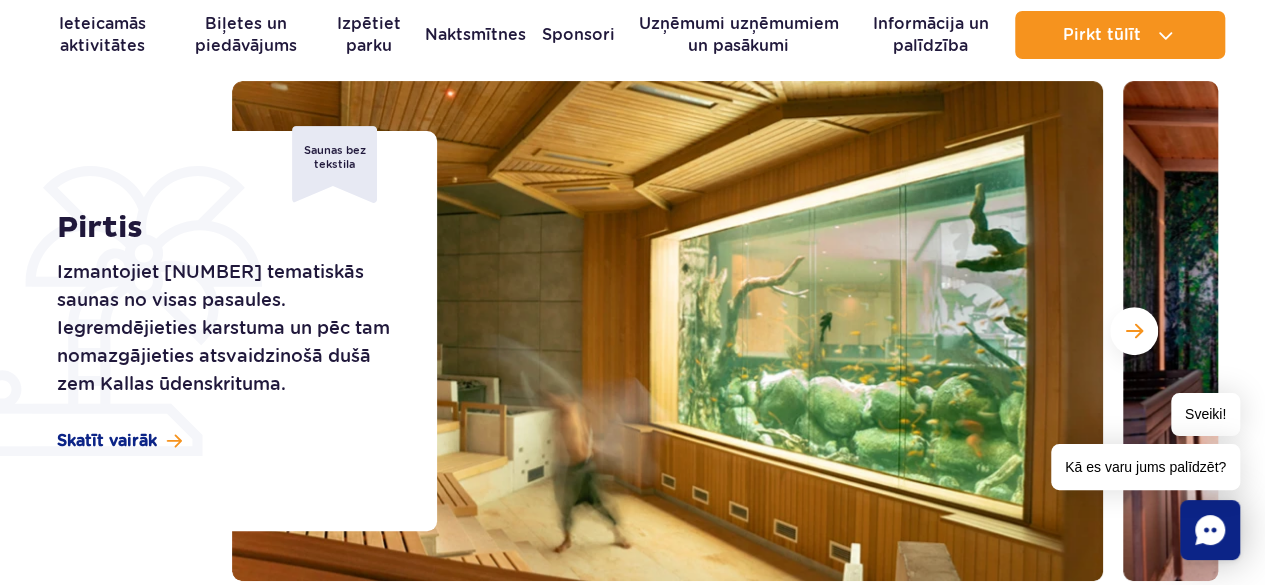 scroll, scrollTop: 0, scrollLeft: 0, axis: both 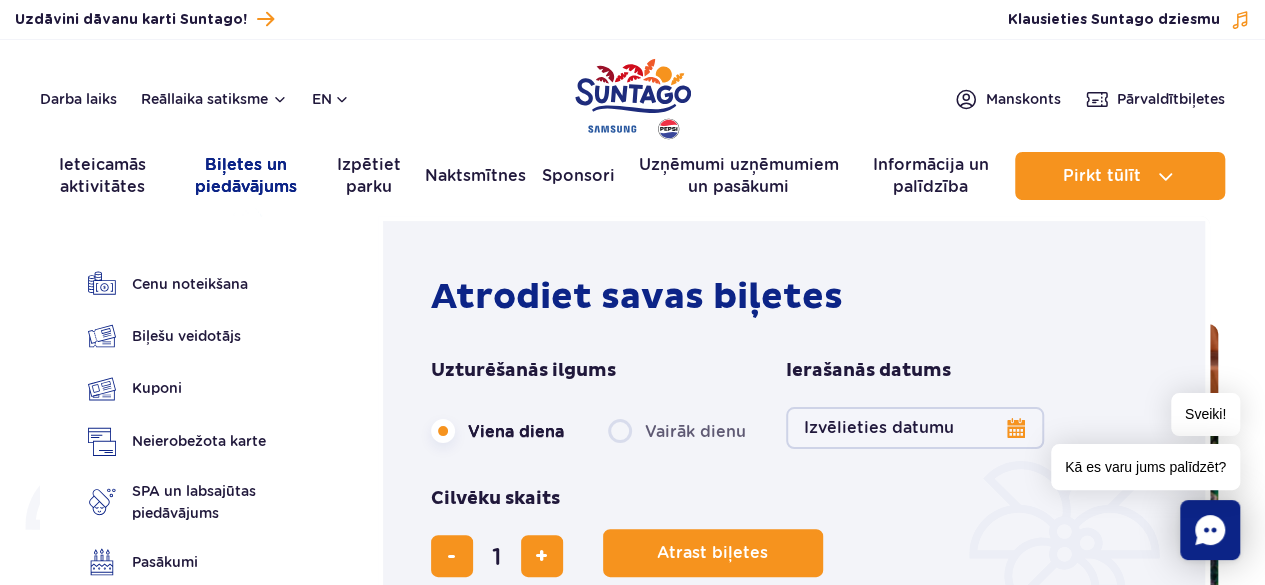 click on "Biļetes un piedāvājums" at bounding box center (246, 176) 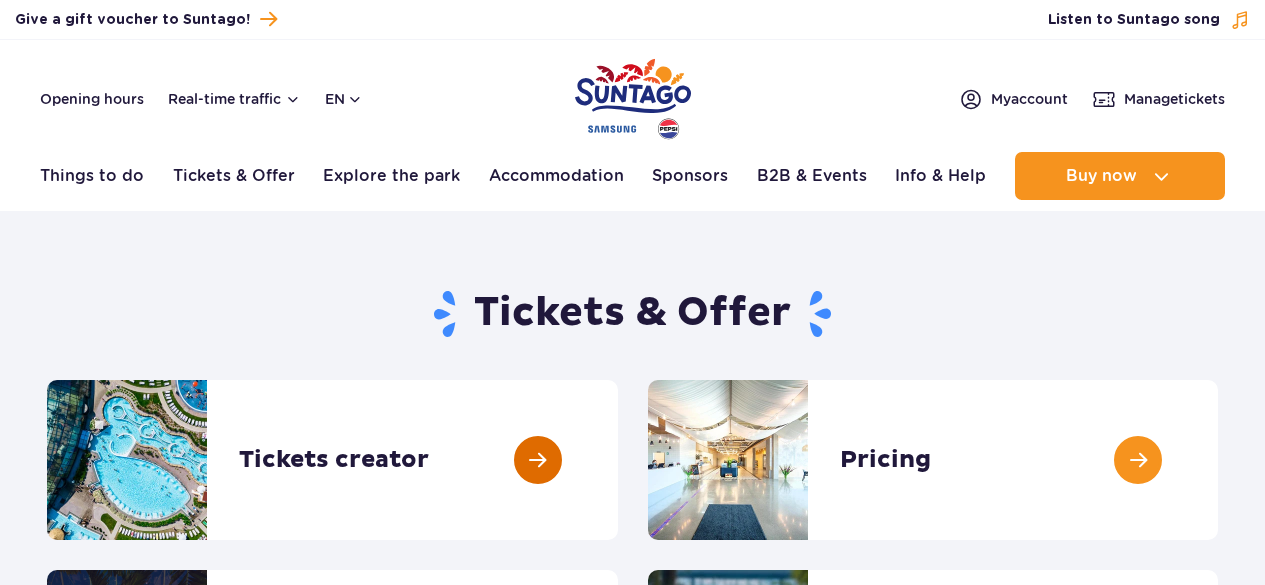 scroll, scrollTop: 0, scrollLeft: 0, axis: both 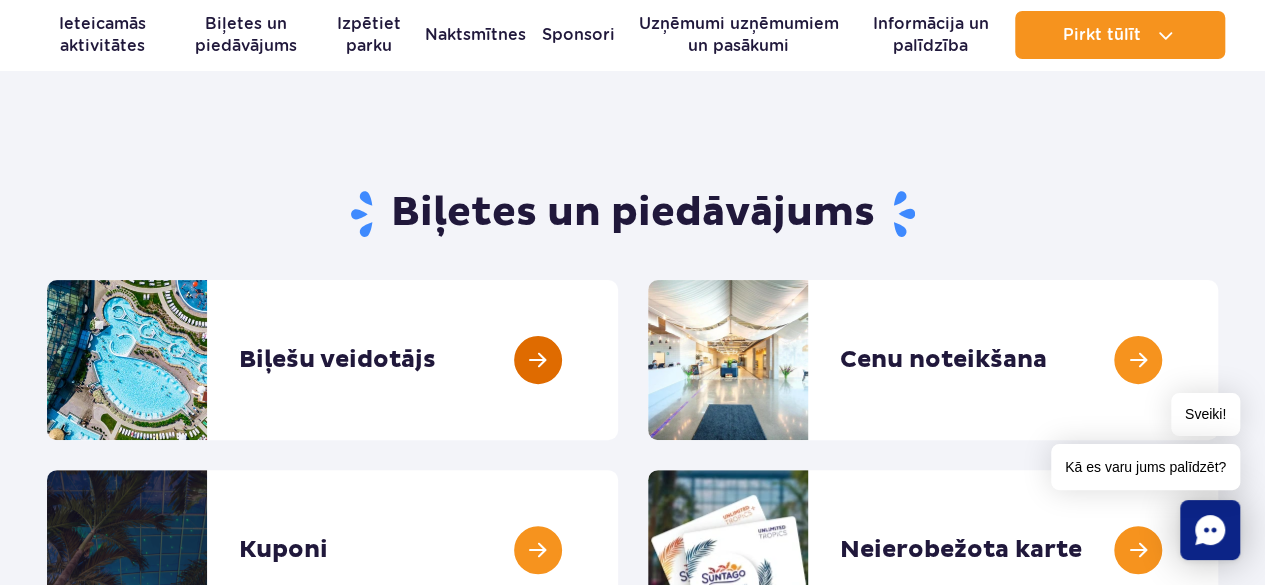 click at bounding box center [618, 360] 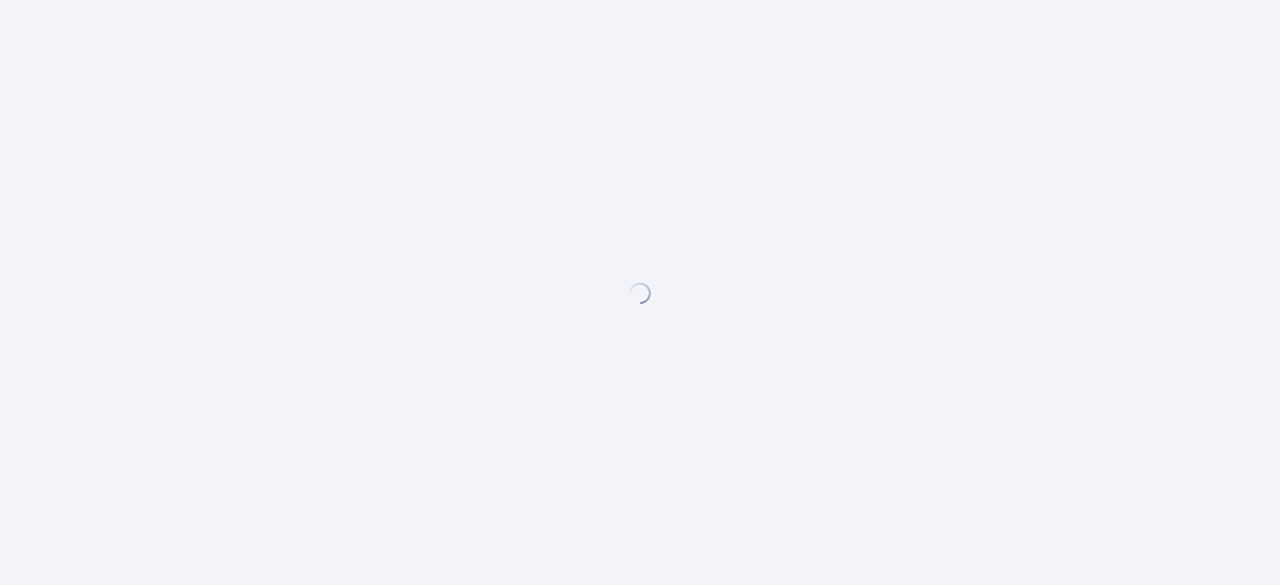 scroll, scrollTop: 0, scrollLeft: 0, axis: both 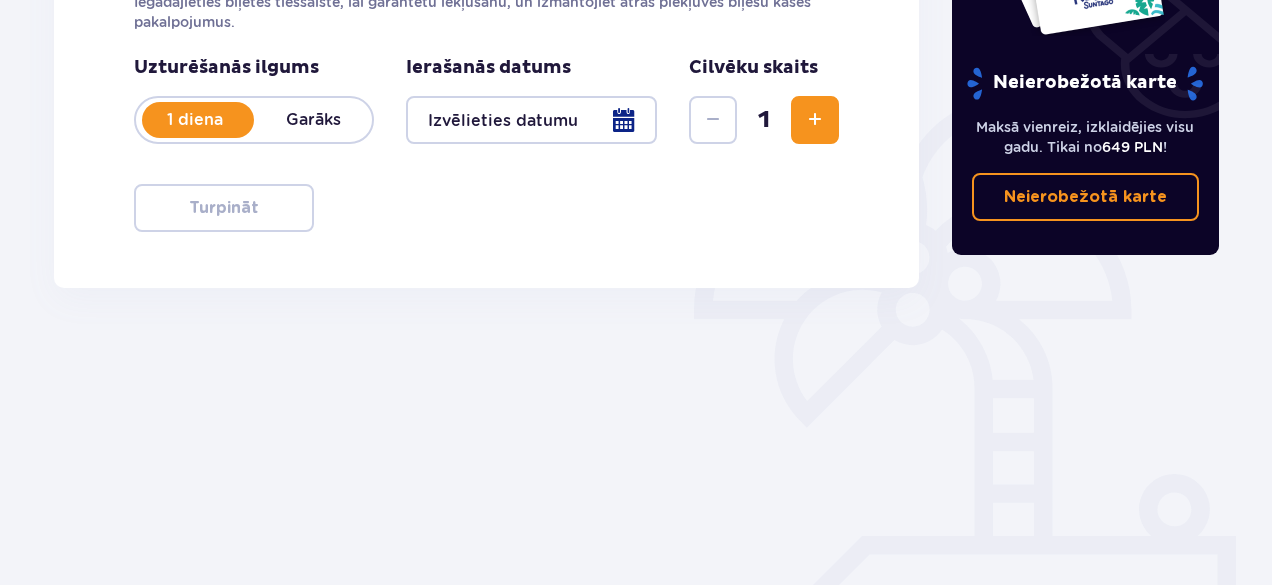 click at bounding box center [531, 120] 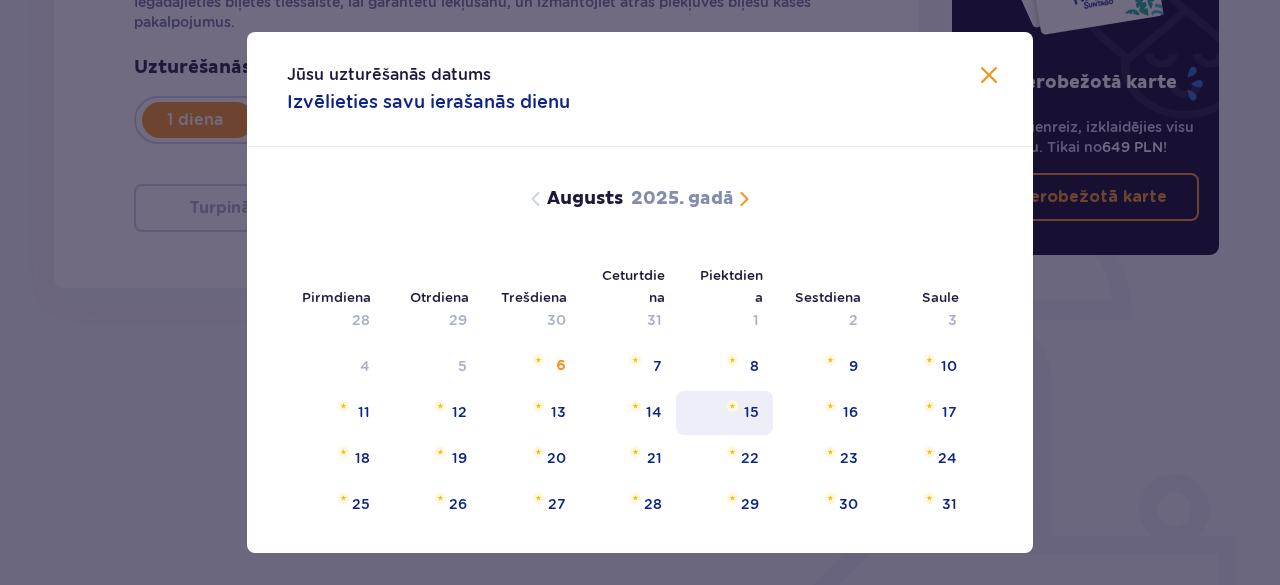 click on "15" at bounding box center (751, 412) 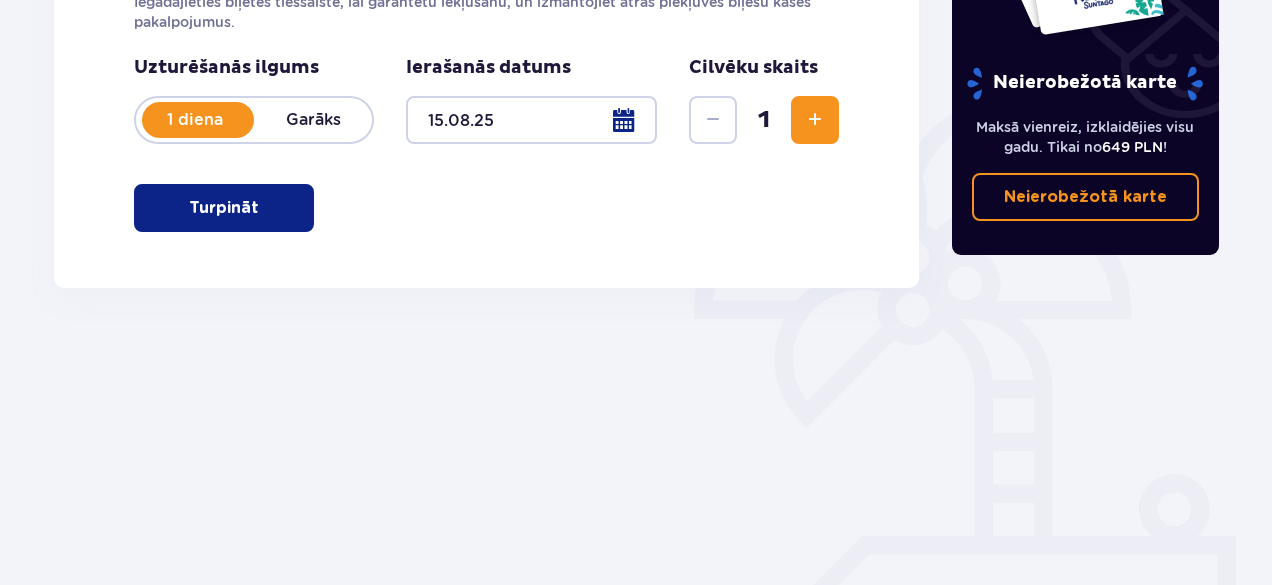click at bounding box center [815, 120] 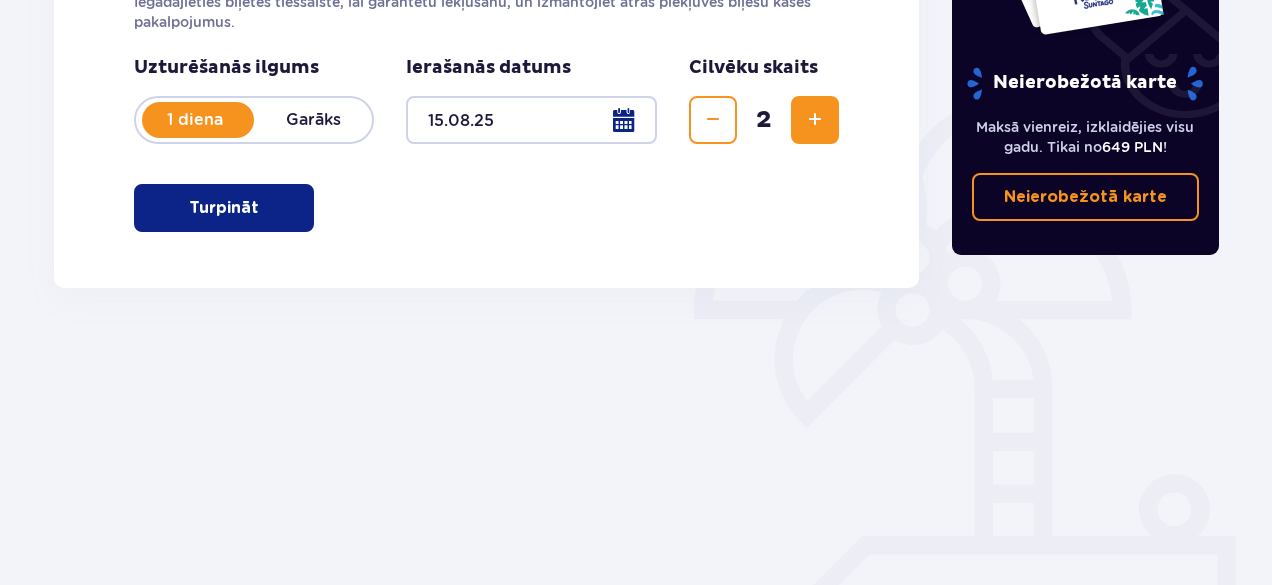 click on "Turpināt" at bounding box center (224, 208) 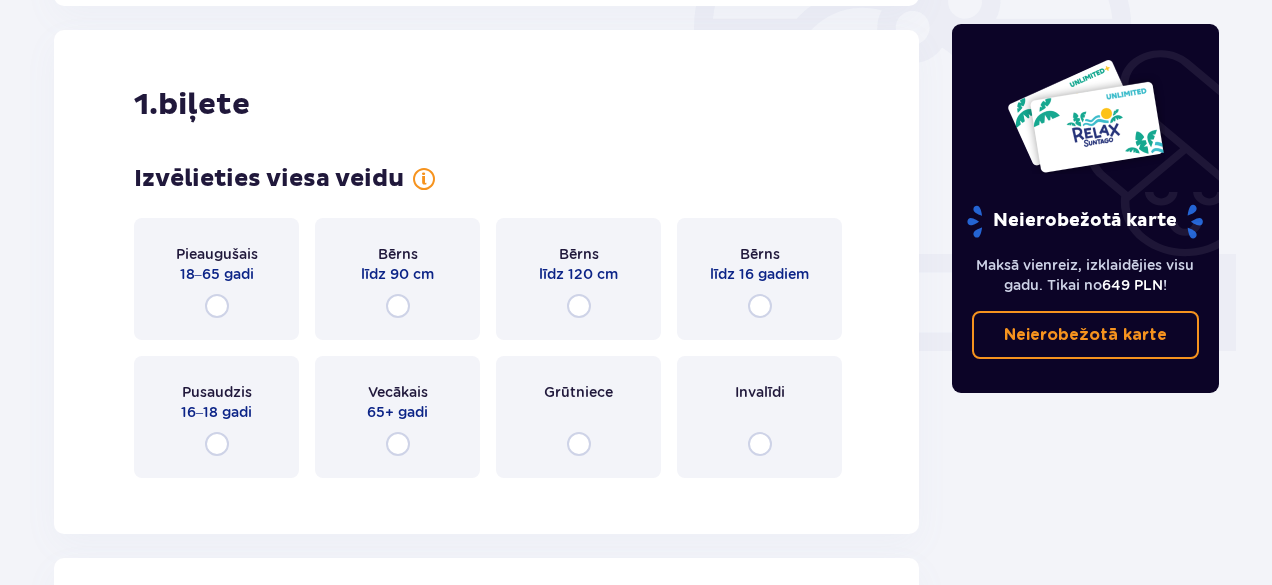 scroll, scrollTop: 688, scrollLeft: 0, axis: vertical 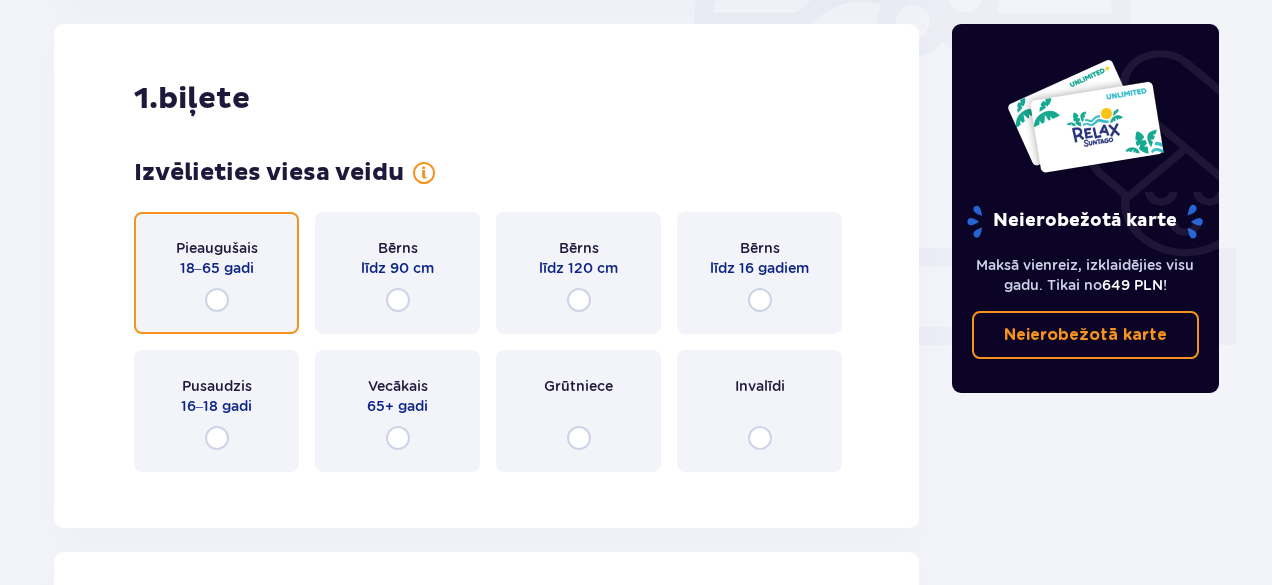 click at bounding box center [217, 300] 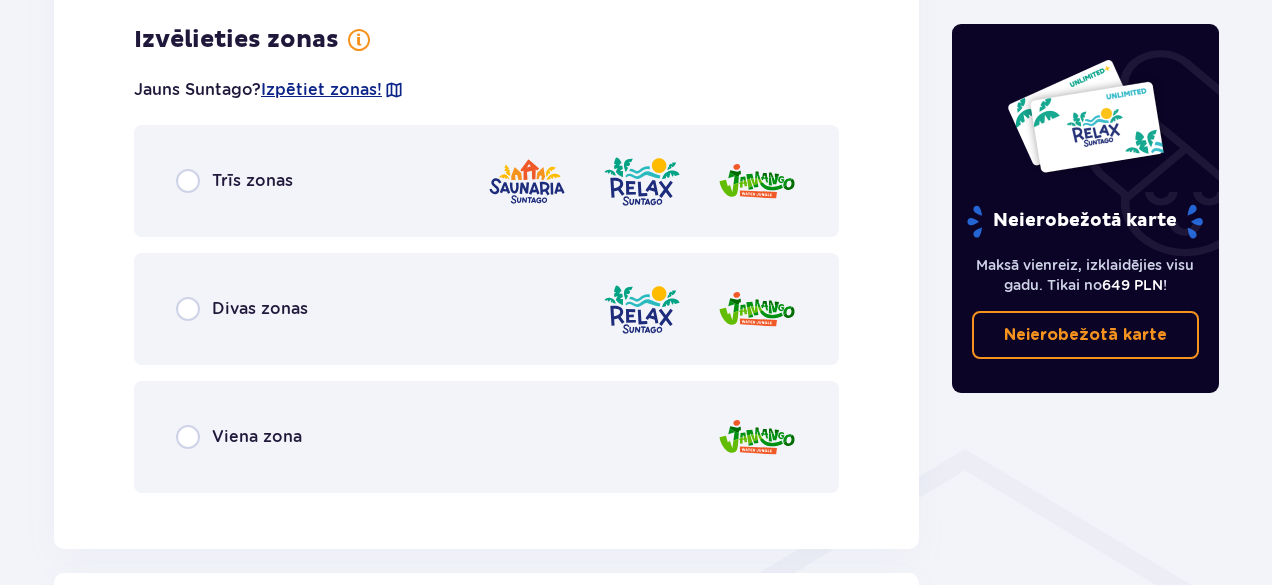 scroll, scrollTop: 1176, scrollLeft: 0, axis: vertical 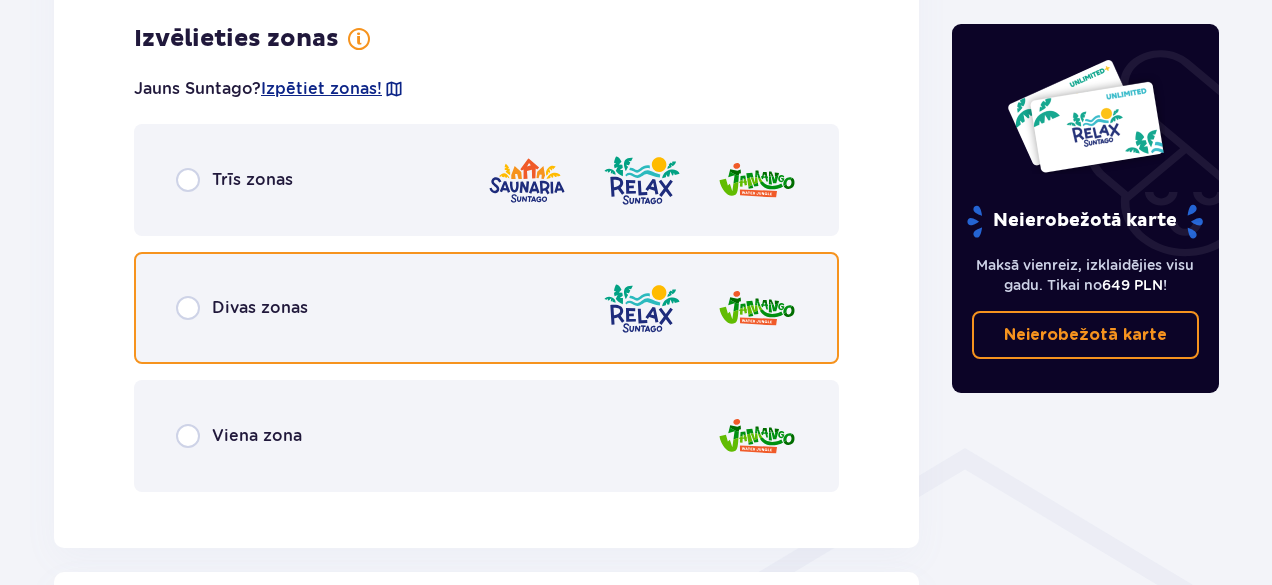 click at bounding box center (188, 308) 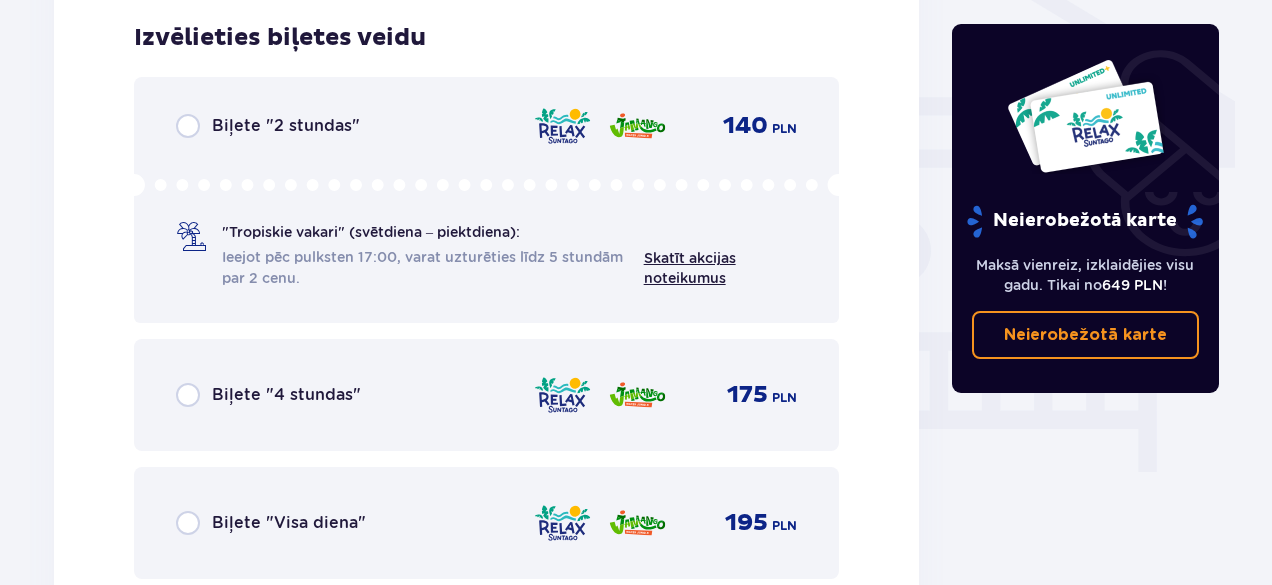 scroll, scrollTop: 1684, scrollLeft: 0, axis: vertical 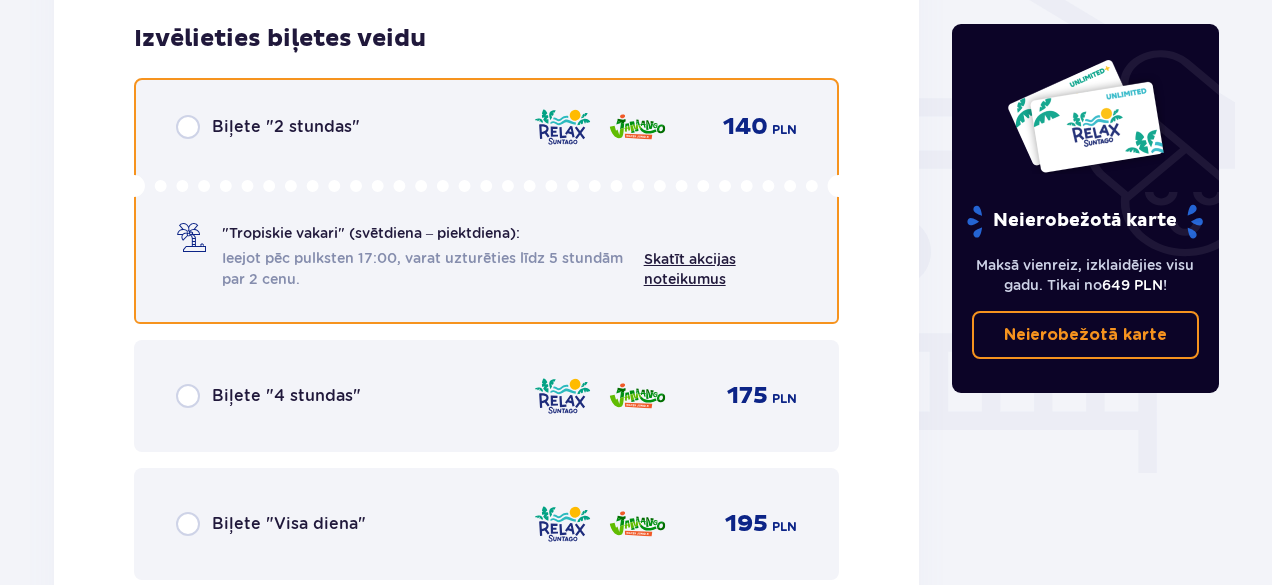 click at bounding box center [188, 127] 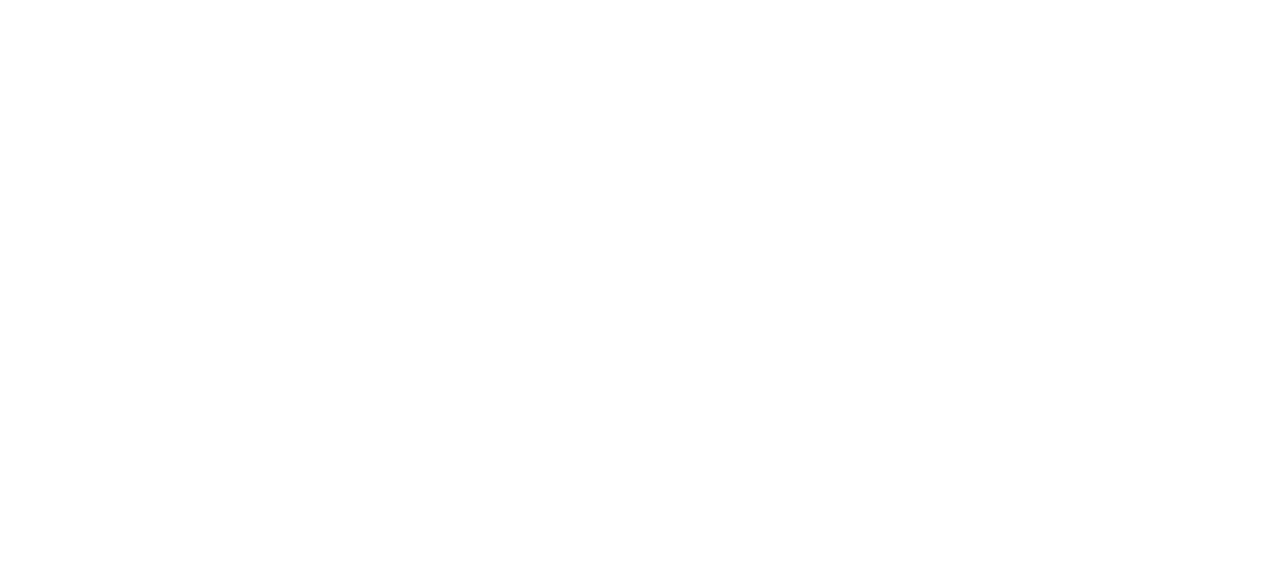 scroll, scrollTop: 0, scrollLeft: 0, axis: both 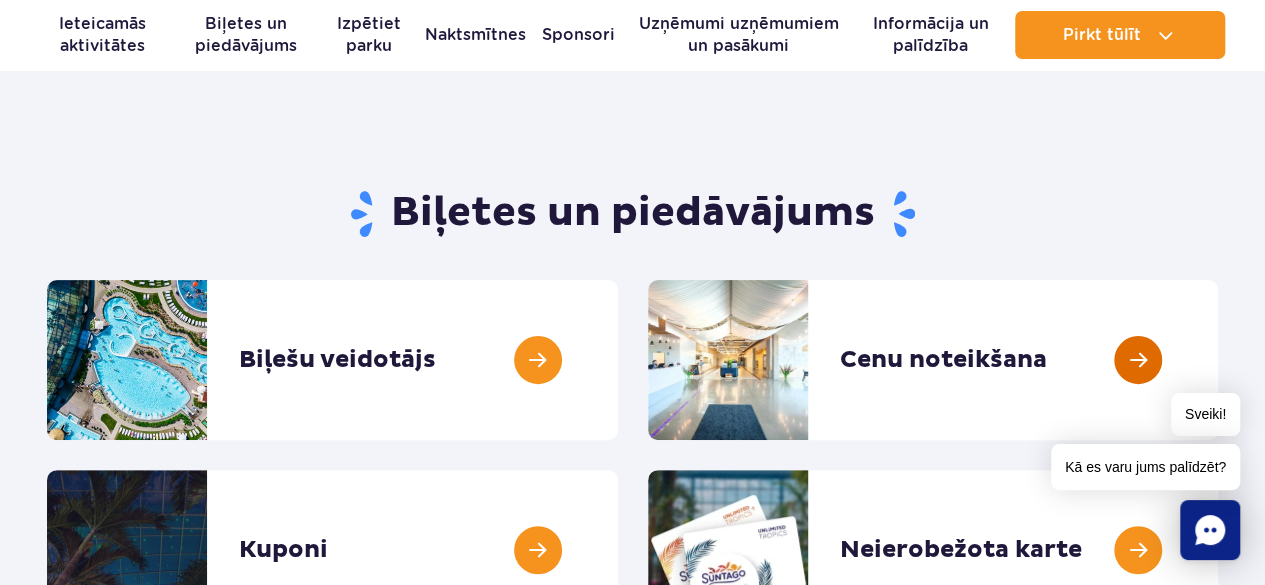click at bounding box center (1218, 360) 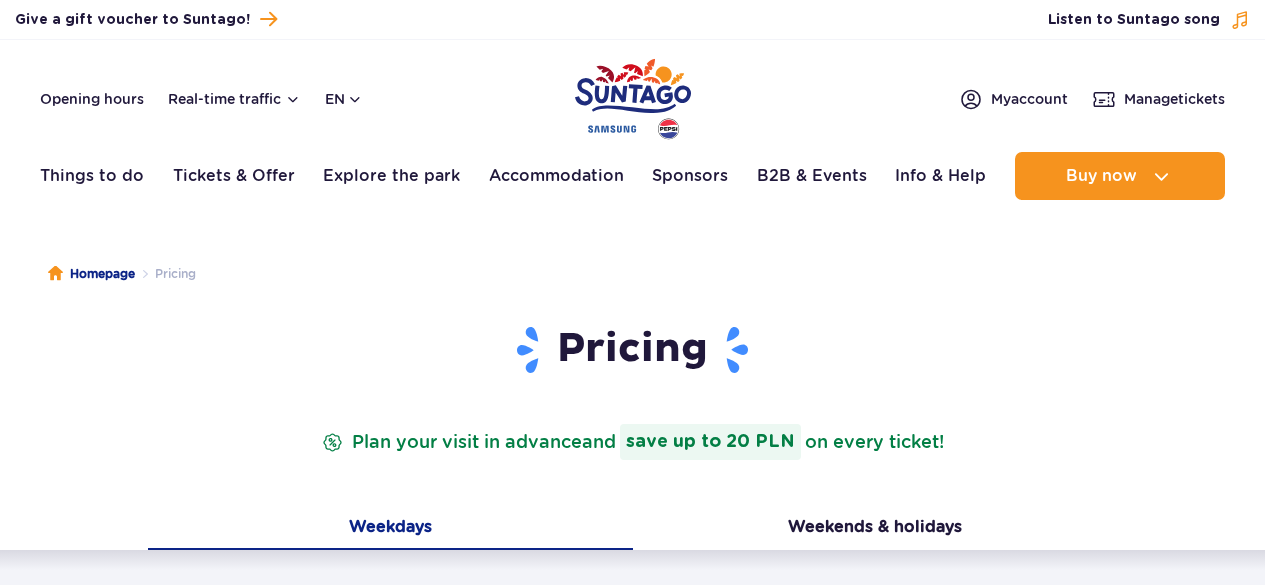 scroll, scrollTop: 0, scrollLeft: 0, axis: both 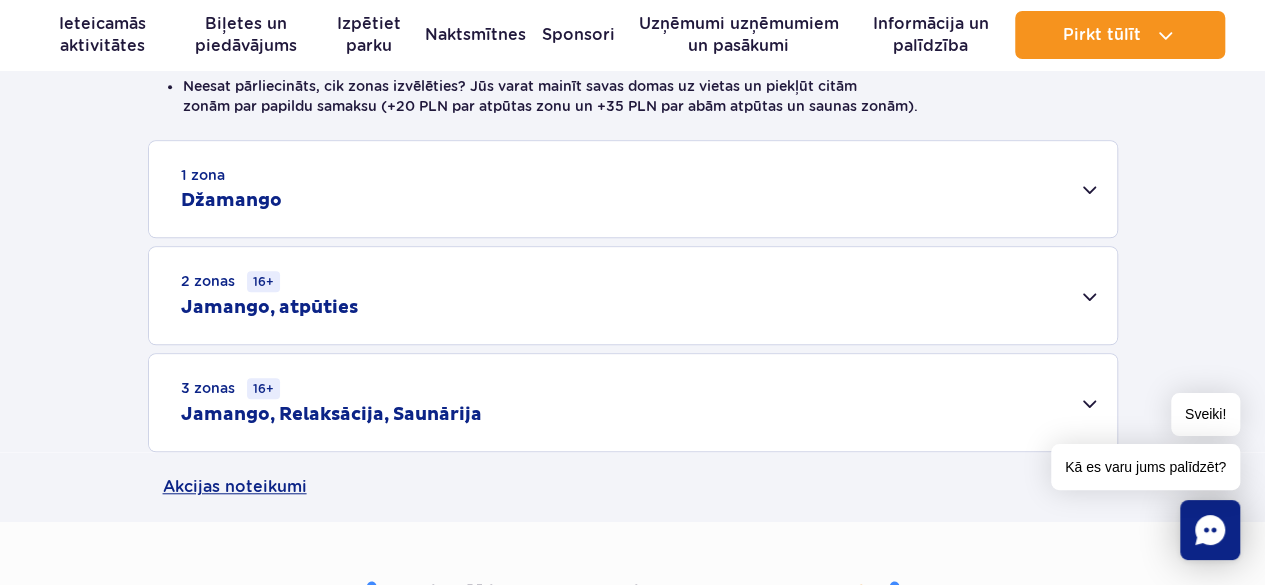click on "Džamango" at bounding box center [231, 200] 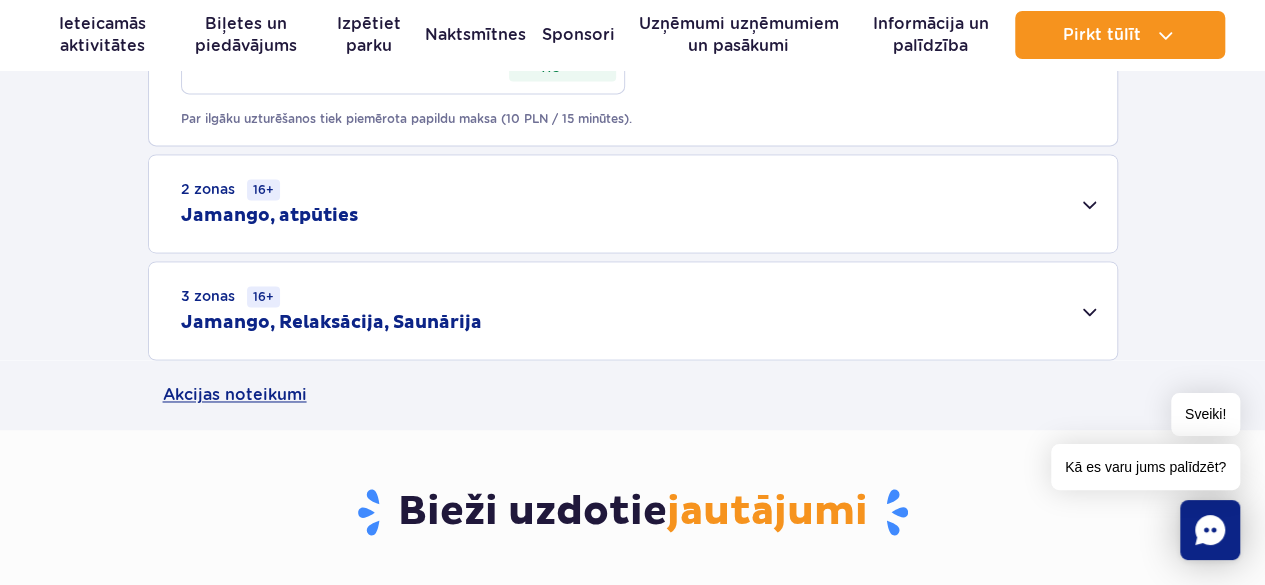 scroll, scrollTop: 1400, scrollLeft: 0, axis: vertical 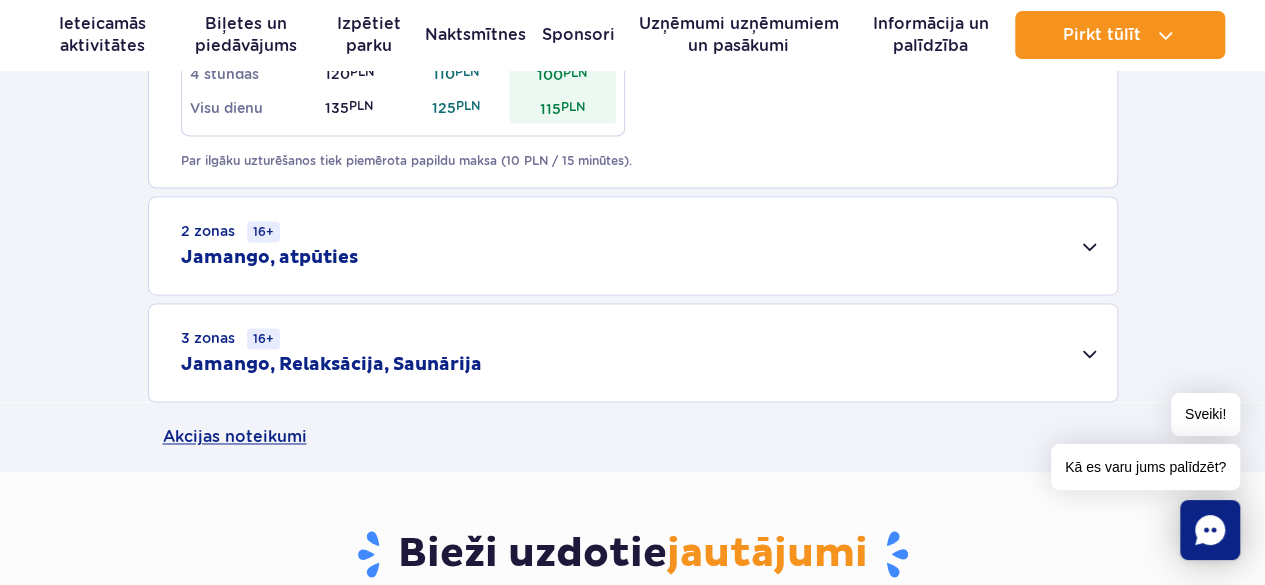 click on "Jamango, atpūties" at bounding box center [269, 257] 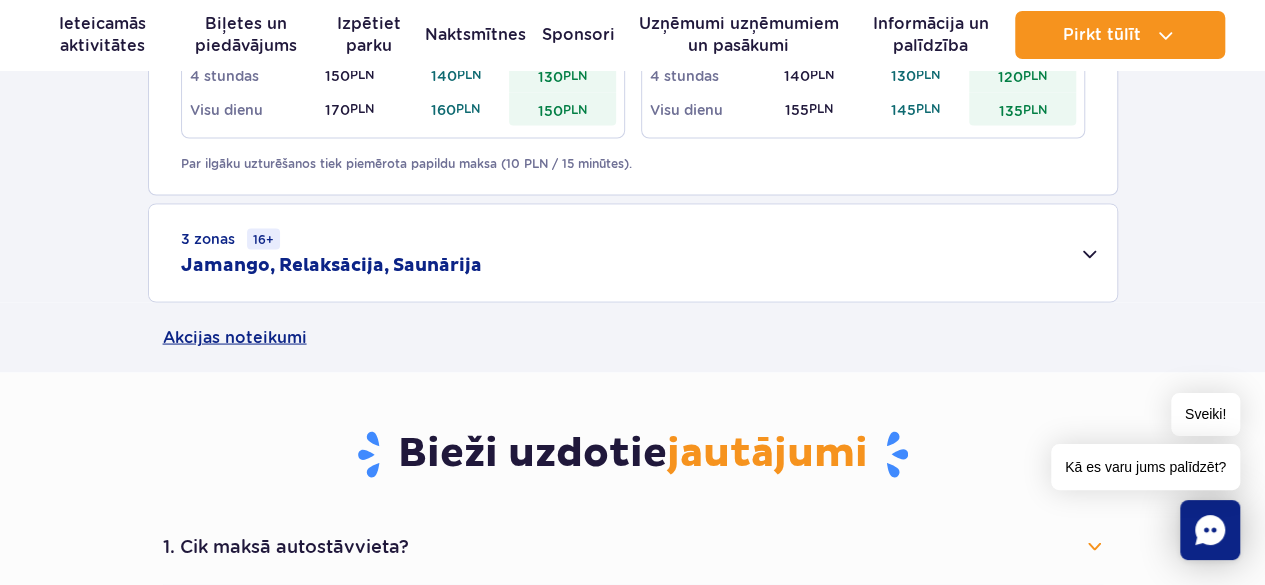 scroll, scrollTop: 1800, scrollLeft: 0, axis: vertical 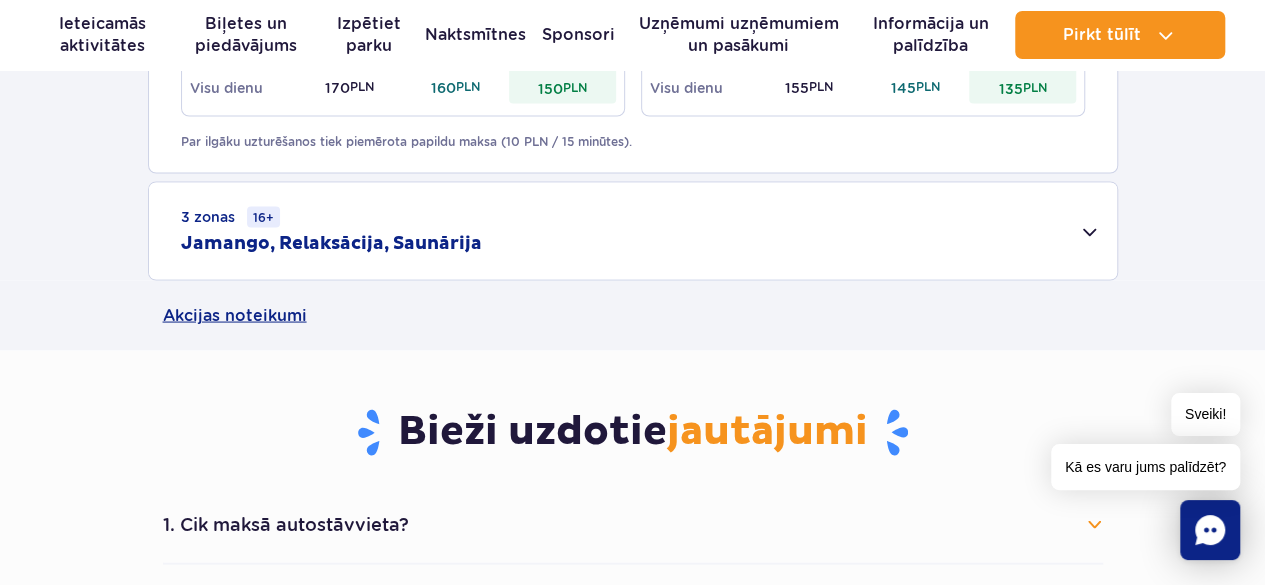 click on "Jamango, Relaksācija, Saunārija" at bounding box center (331, 242) 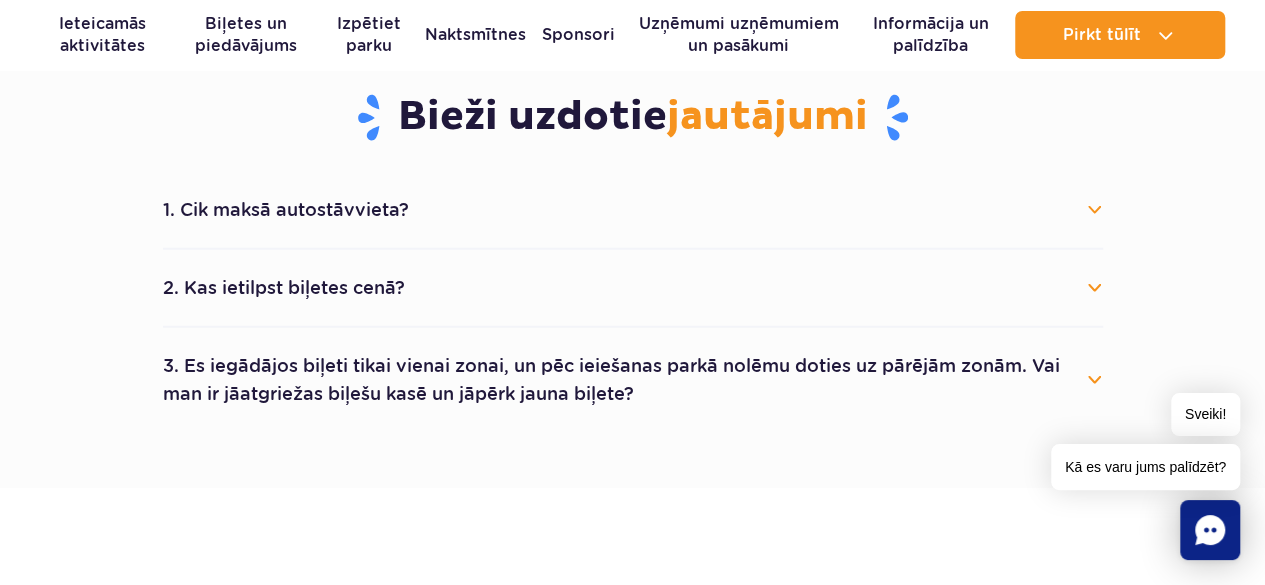 scroll, scrollTop: 2400, scrollLeft: 0, axis: vertical 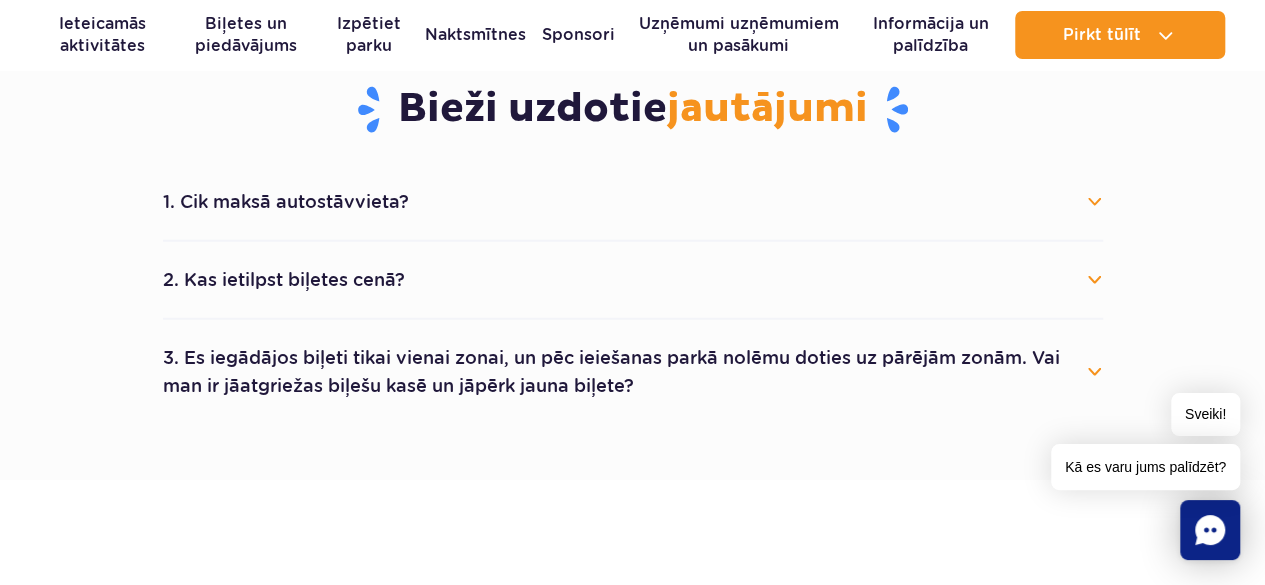 click on "2. Kas ietilpst biļetes cenā?" at bounding box center (284, 279) 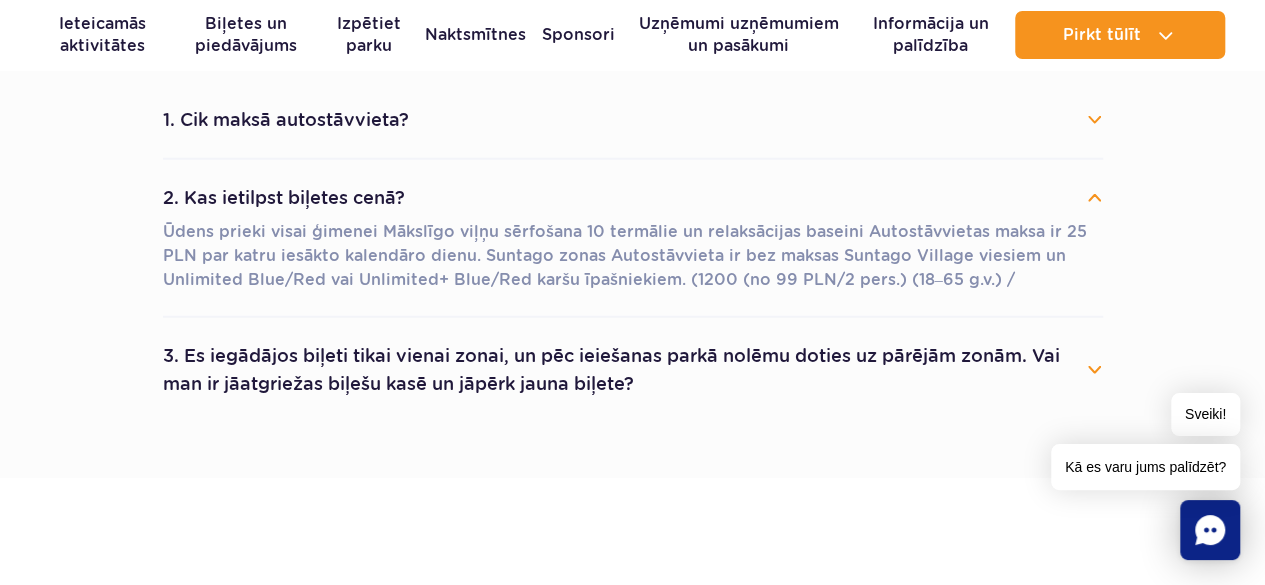 scroll, scrollTop: 2500, scrollLeft: 0, axis: vertical 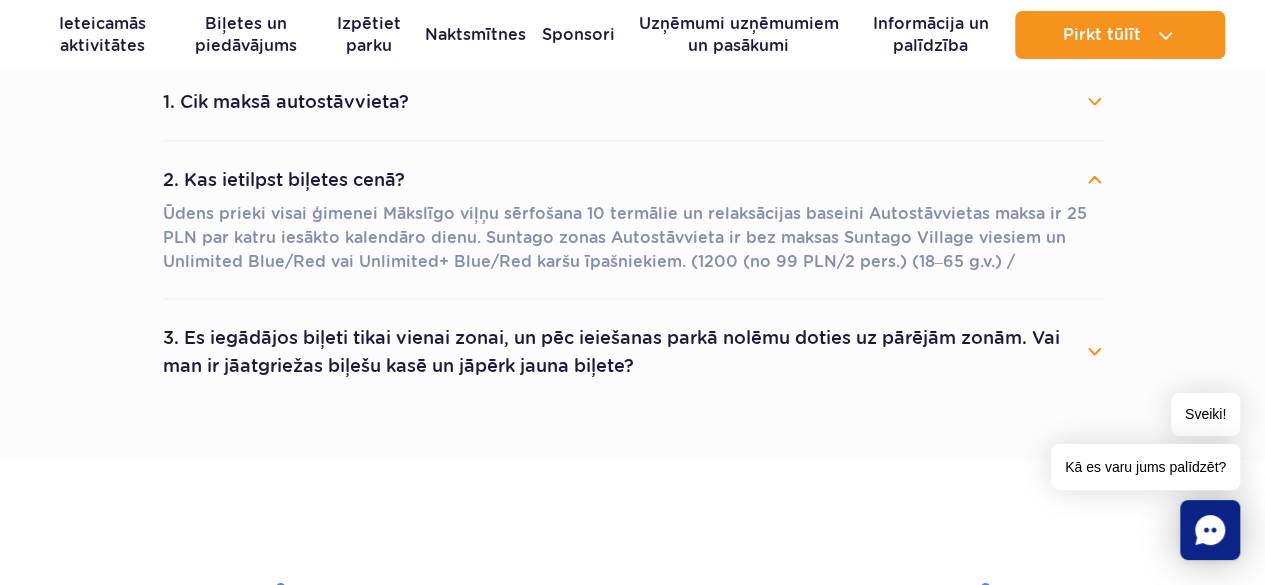 click on "3. Es iegādājos biļeti tikai vienai zonai, un pēc ieiešanas parkā nolēmu doties uz pārējām zonām. Vai man ir jāatgriežas biļešu kasē un jāpērk jauna biļete?" at bounding box center (611, 351) 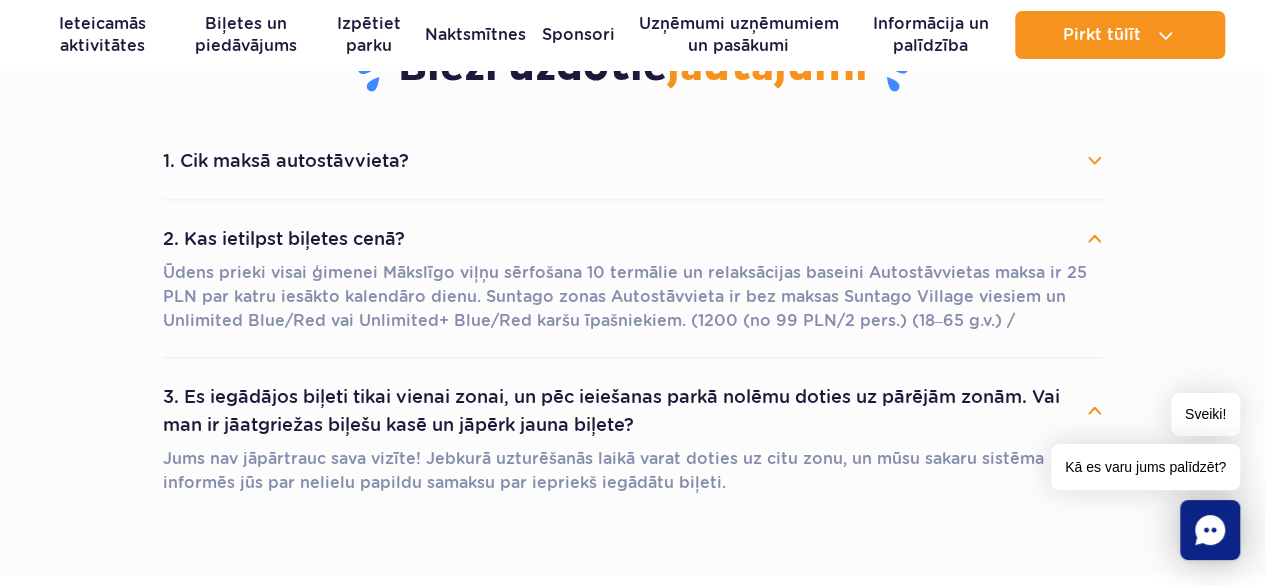 scroll, scrollTop: 2400, scrollLeft: 0, axis: vertical 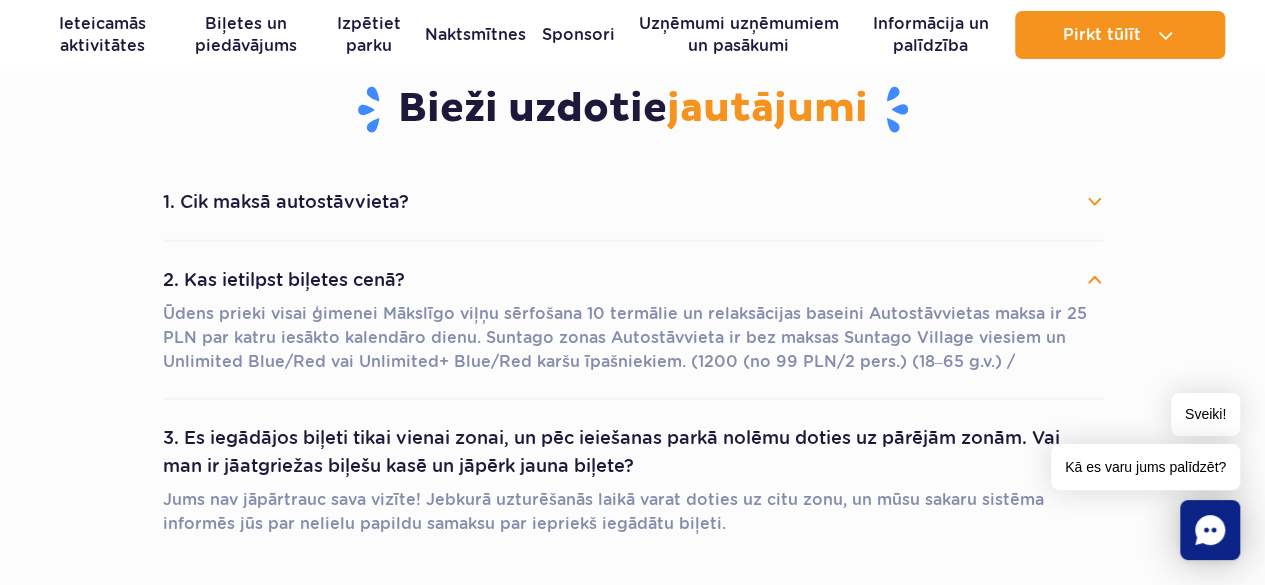 click on "1. Cik maksā autostāvvieta?" at bounding box center [286, 201] 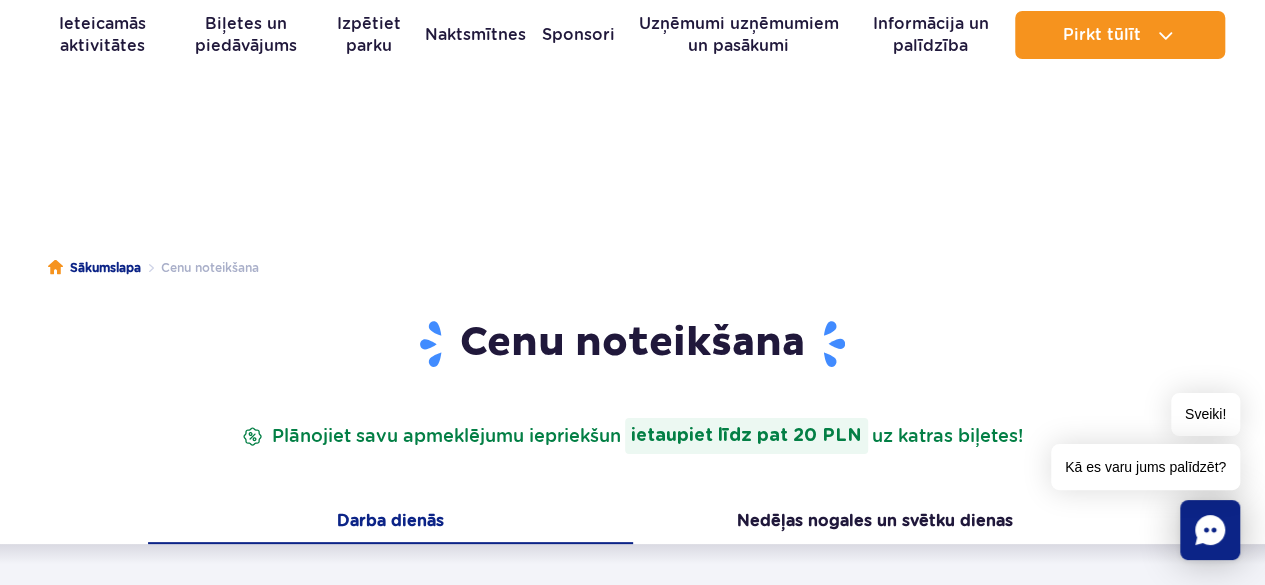 scroll, scrollTop: 0, scrollLeft: 0, axis: both 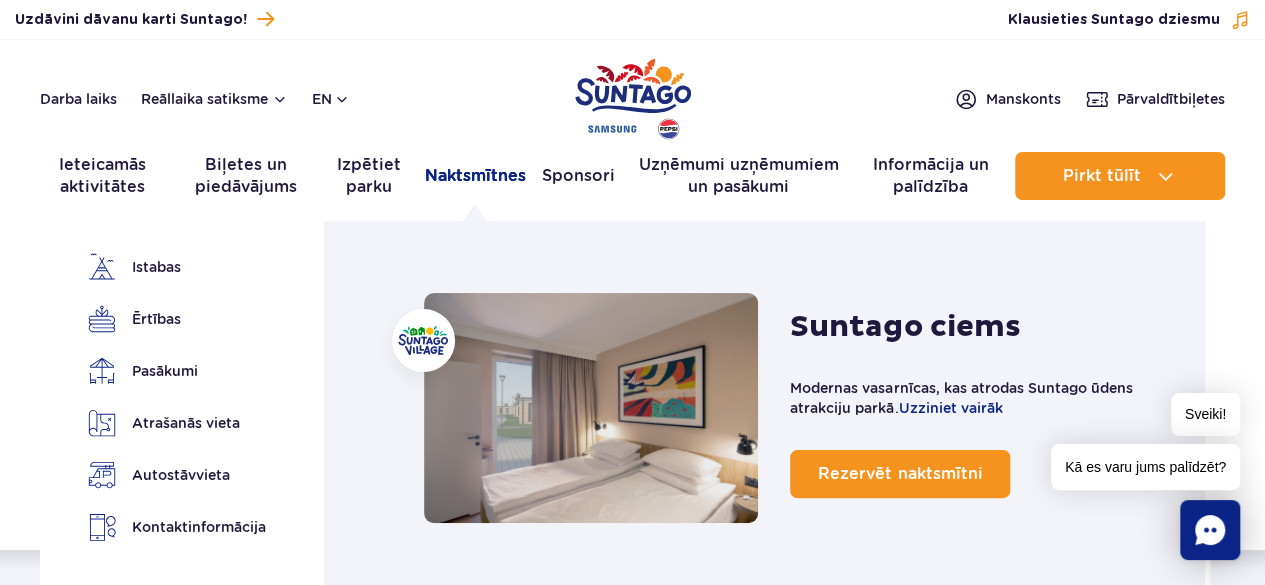 click on "Naktsmītnes" at bounding box center [475, 175] 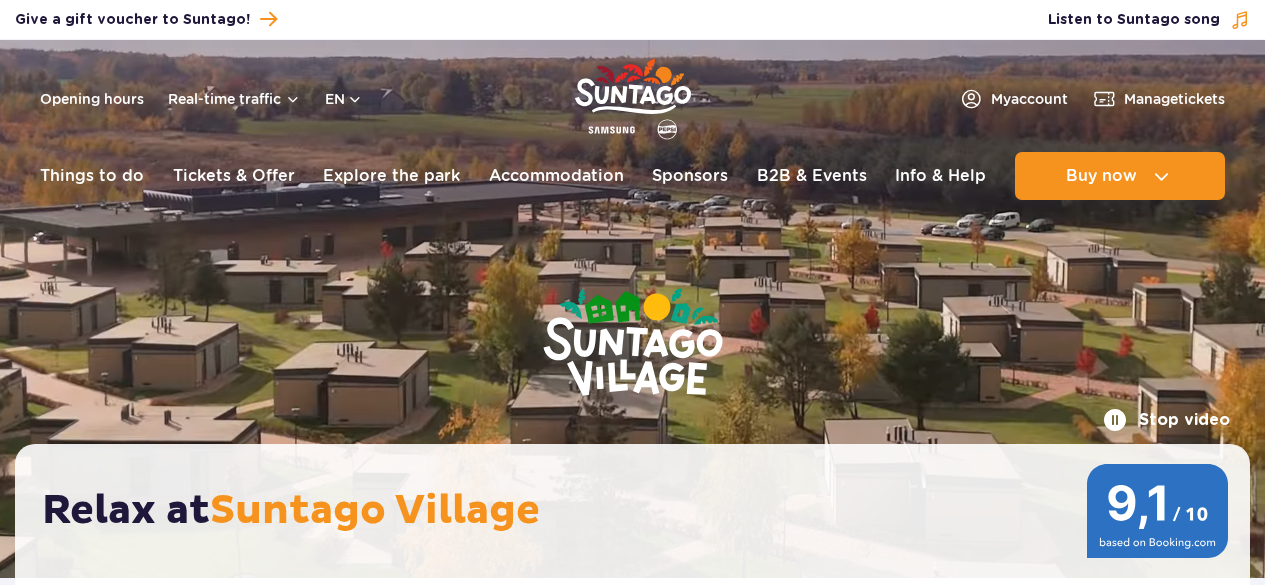scroll, scrollTop: 0, scrollLeft: 0, axis: both 